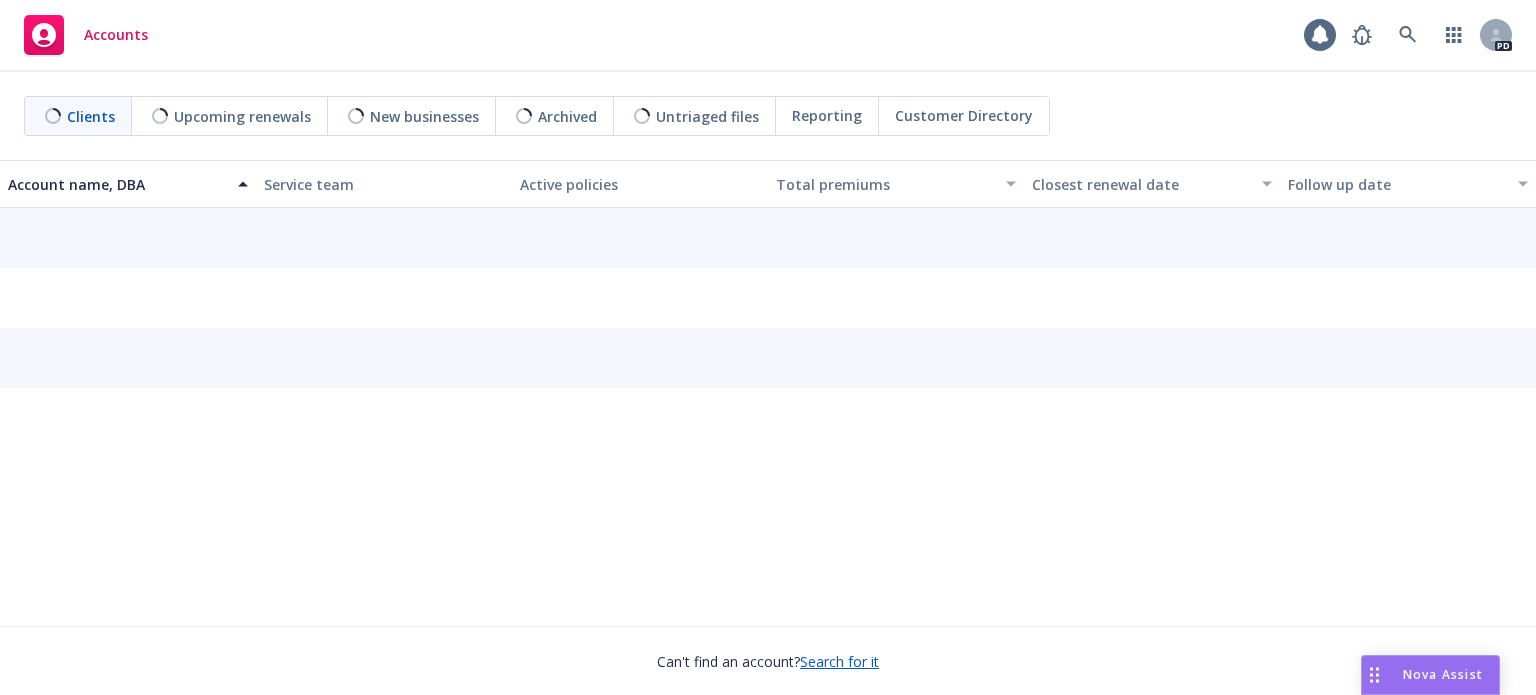scroll, scrollTop: 0, scrollLeft: 0, axis: both 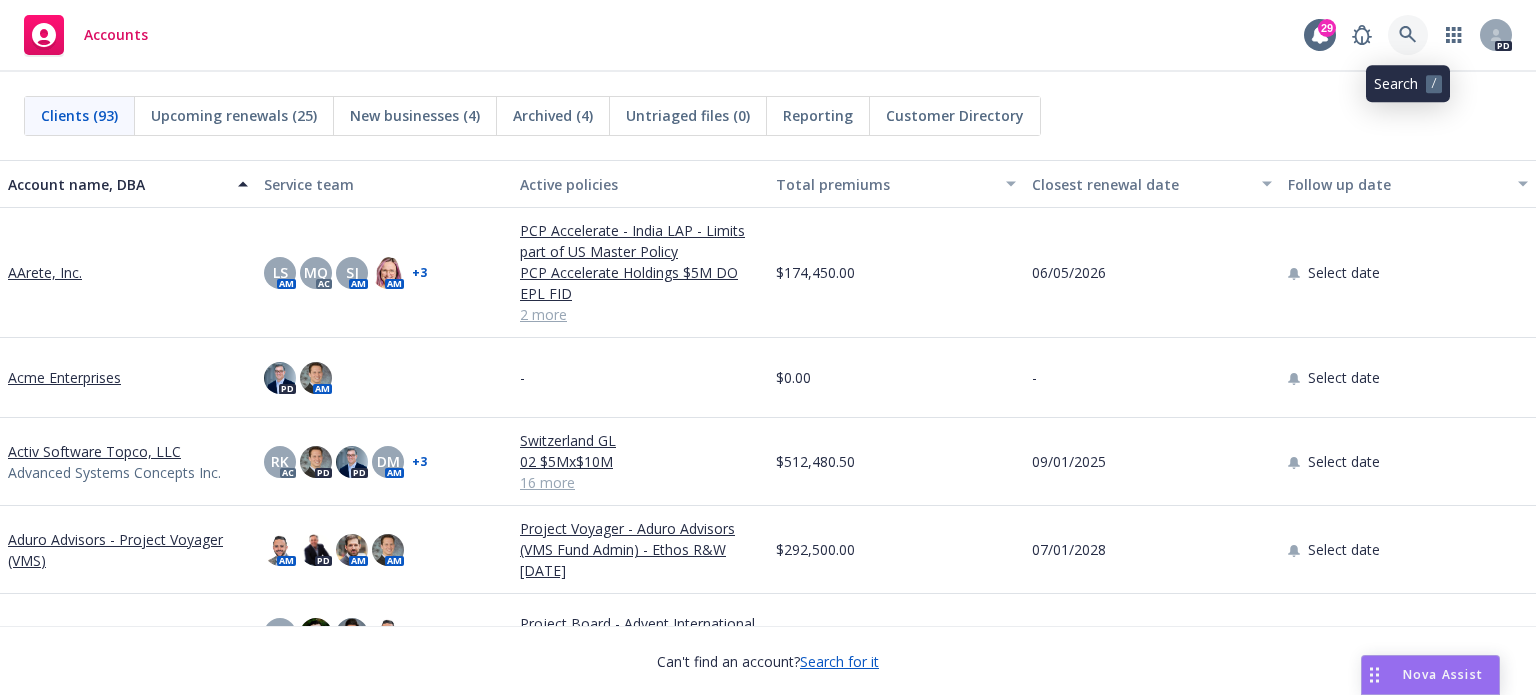 click 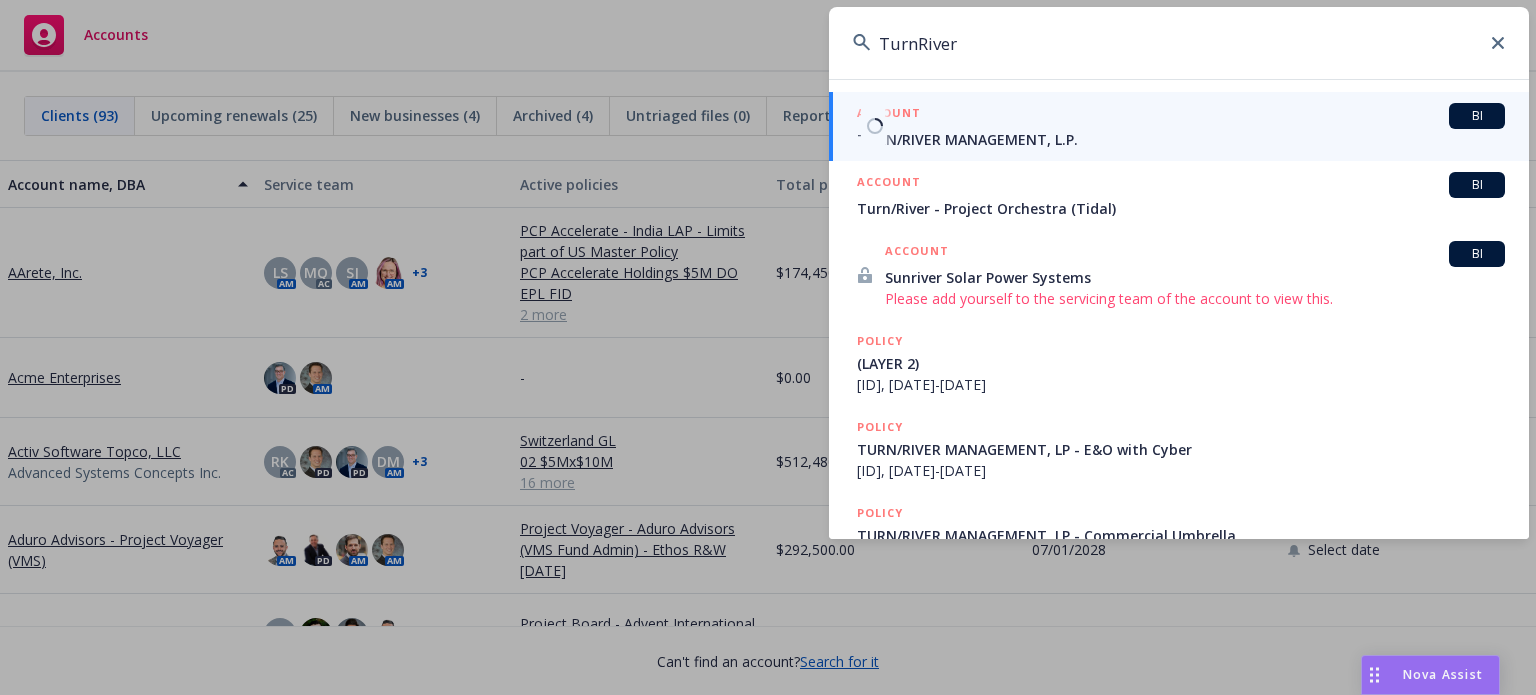 type on "TurnRiver" 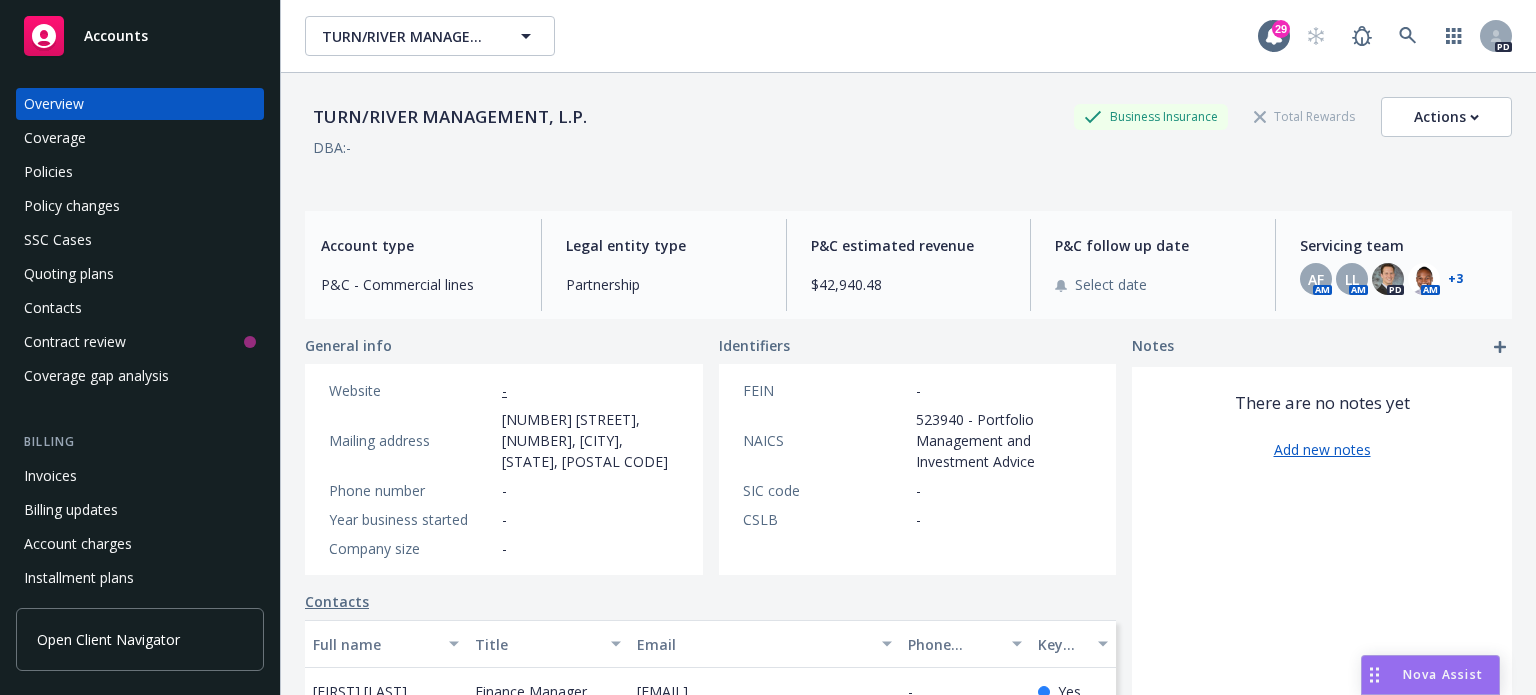 click on "+ 3" at bounding box center [1453, 279] 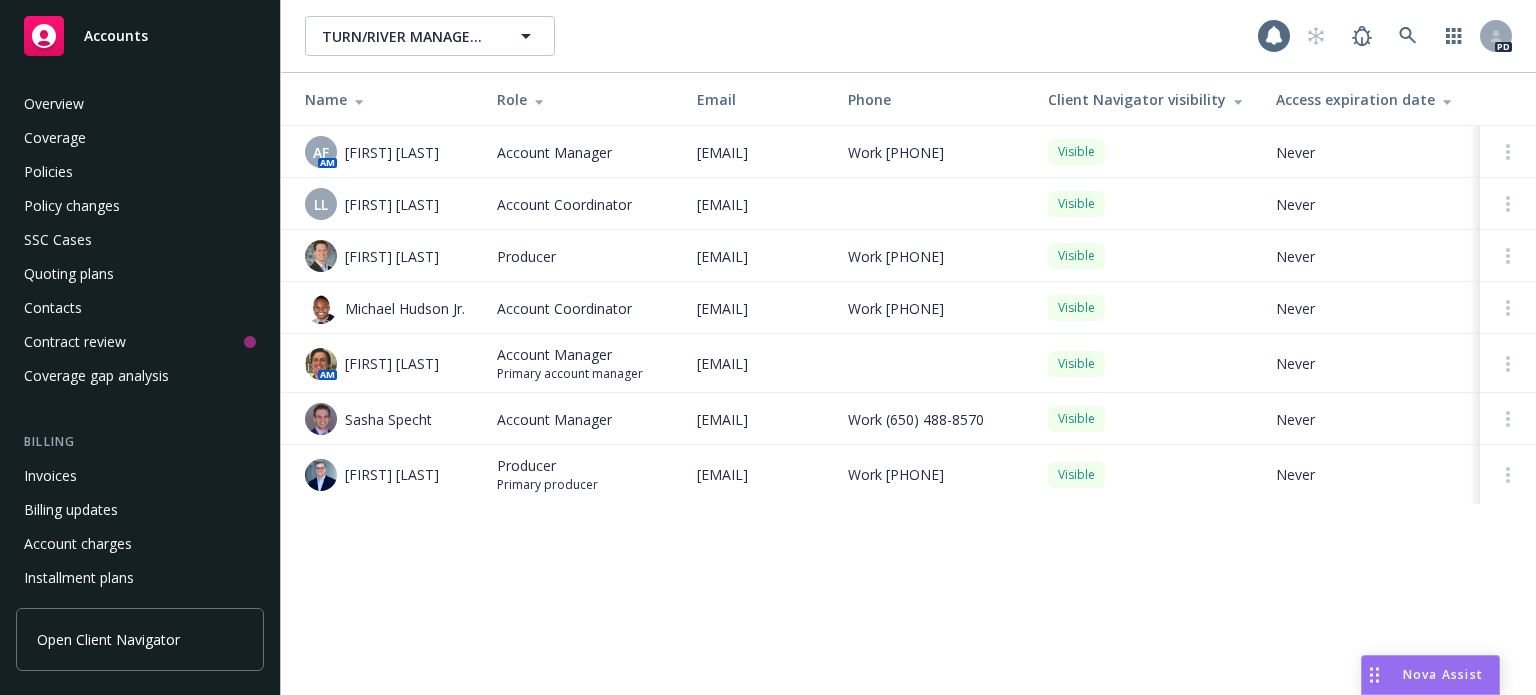 scroll, scrollTop: 0, scrollLeft: 0, axis: both 